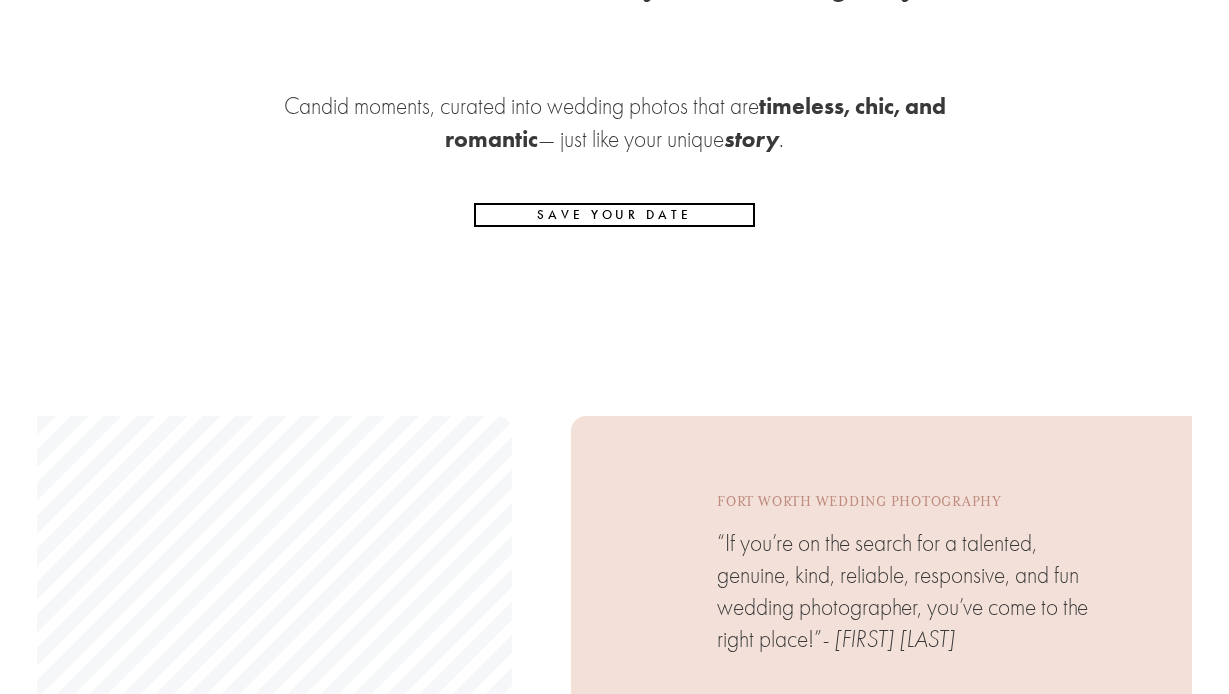 scroll, scrollTop: 0, scrollLeft: 0, axis: both 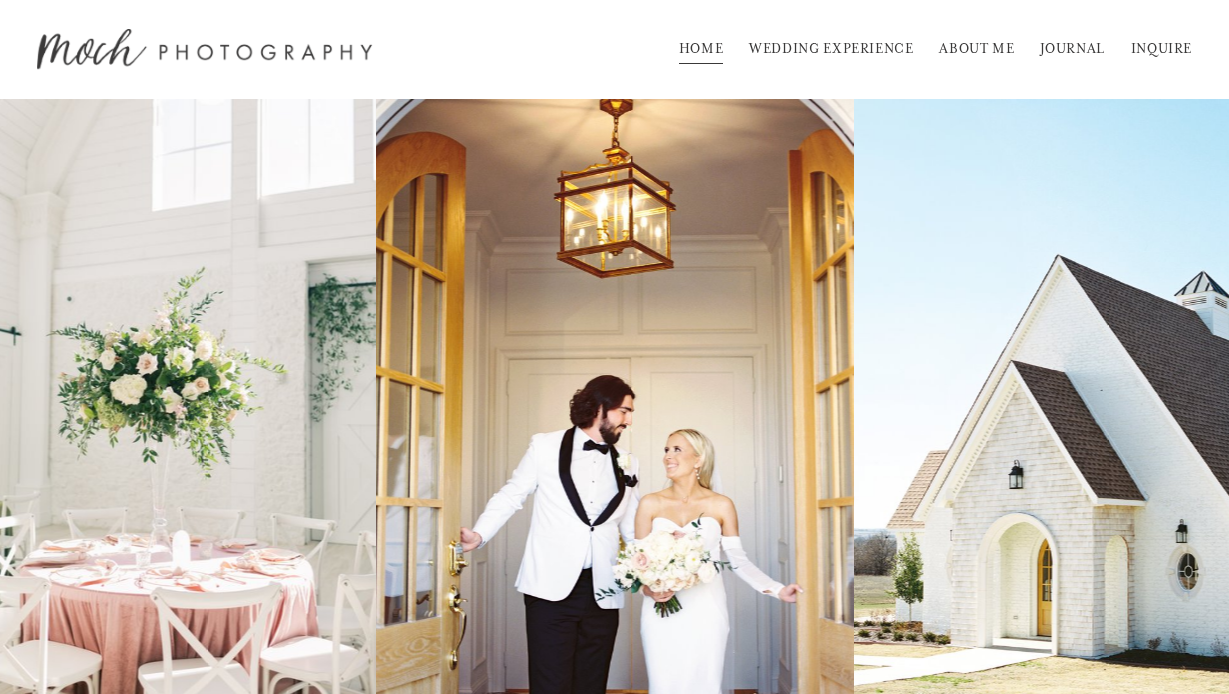 click on "INQUIRE" at bounding box center (1161, 49) 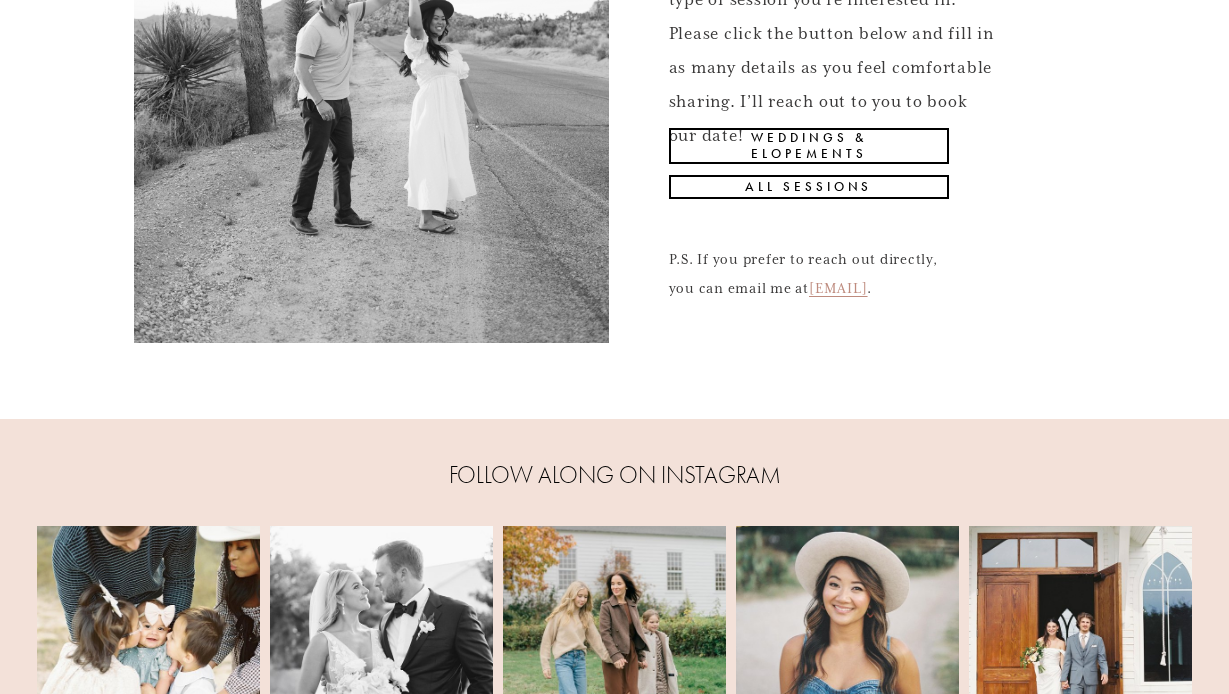 scroll, scrollTop: 408, scrollLeft: 0, axis: vertical 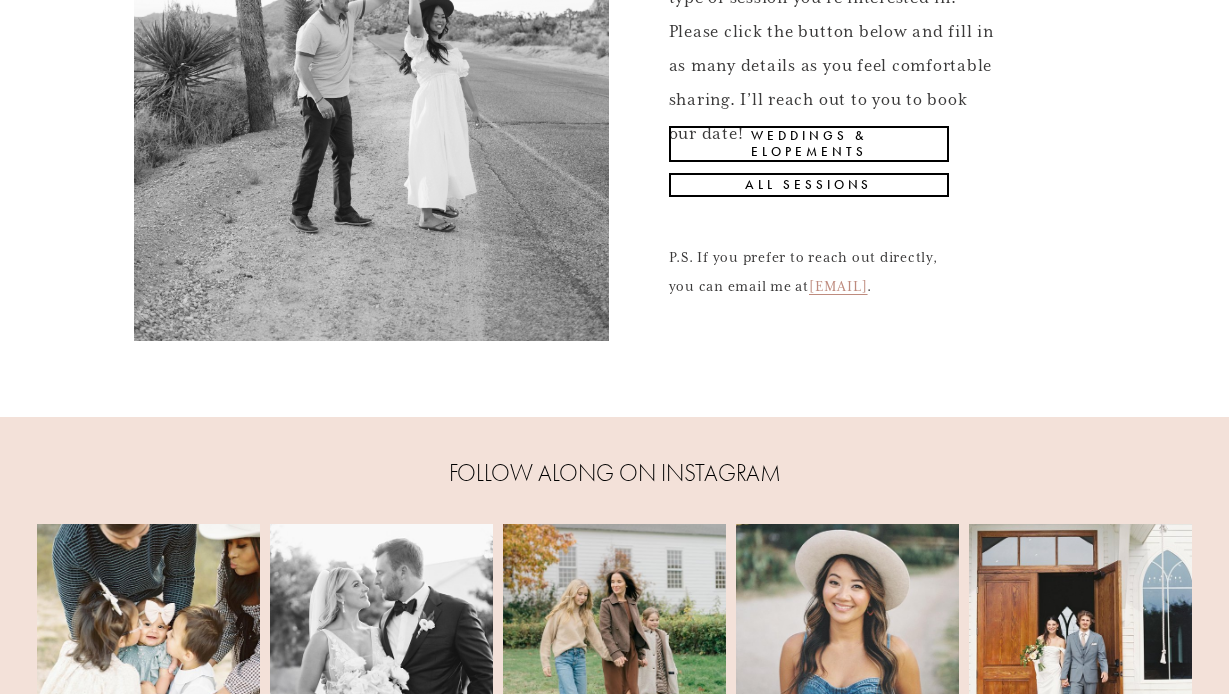 click on "All Sessions" at bounding box center (809, 185) 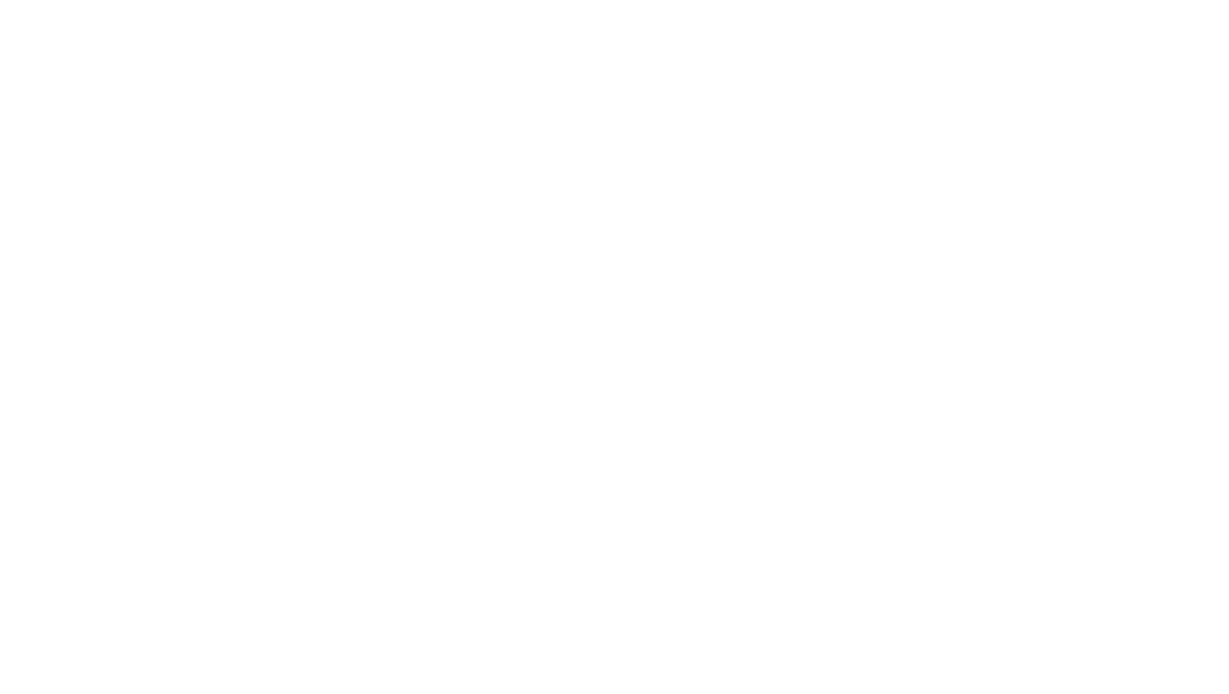 scroll, scrollTop: 1869, scrollLeft: 0, axis: vertical 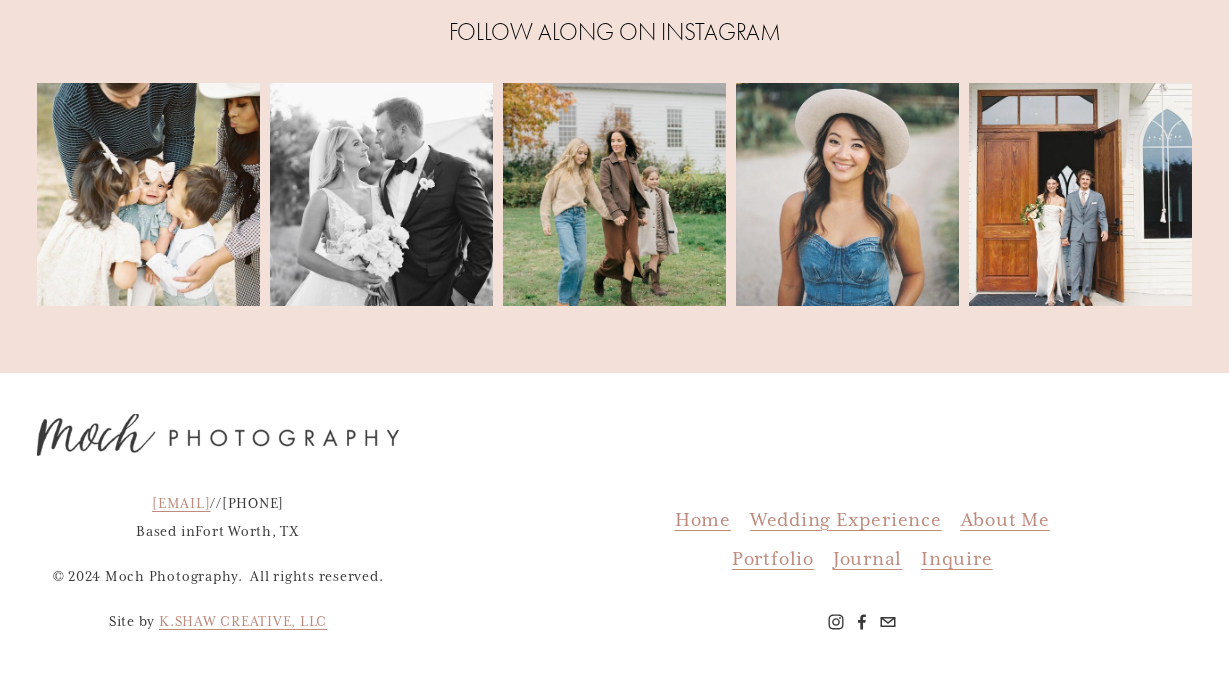 click on "Home" at bounding box center (703, 520) 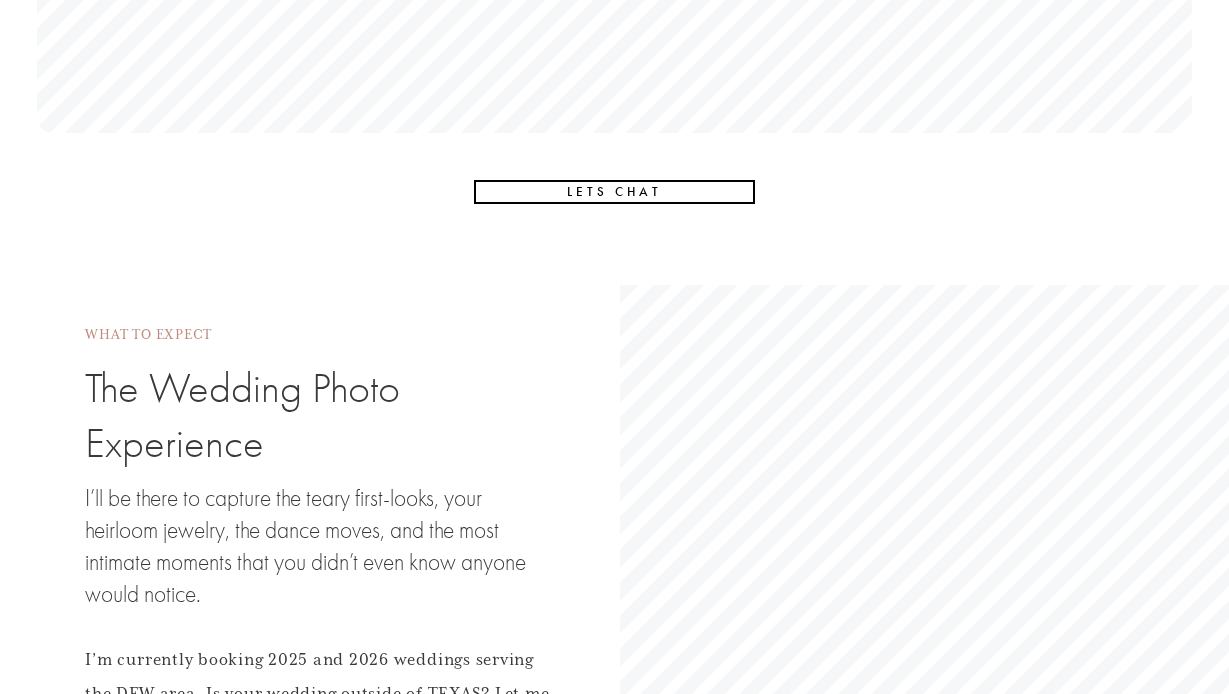 scroll, scrollTop: 3074, scrollLeft: 0, axis: vertical 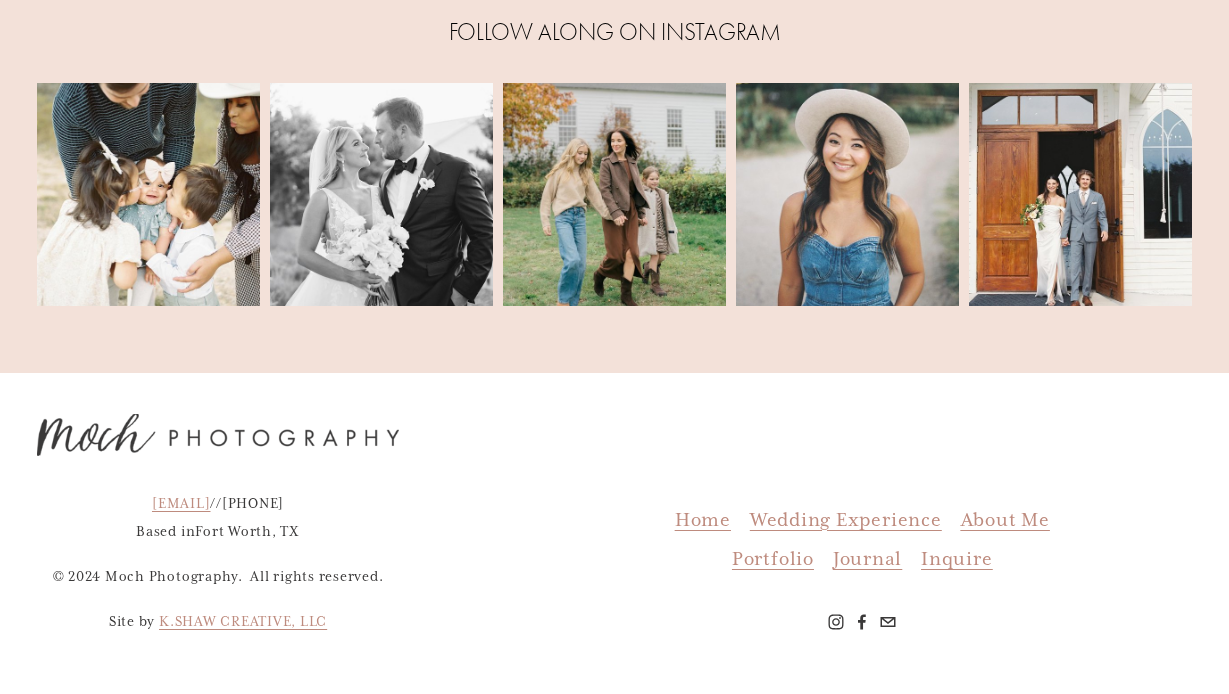 click on "Portfolio" at bounding box center [773, 559] 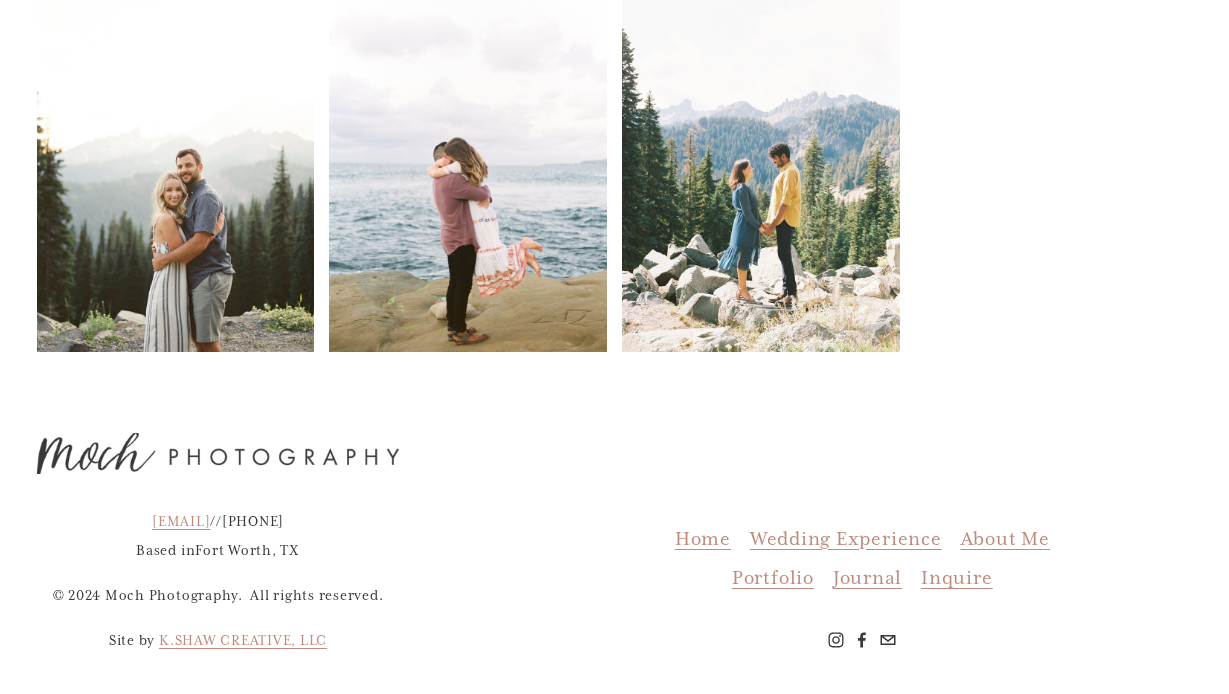 scroll, scrollTop: 562, scrollLeft: 0, axis: vertical 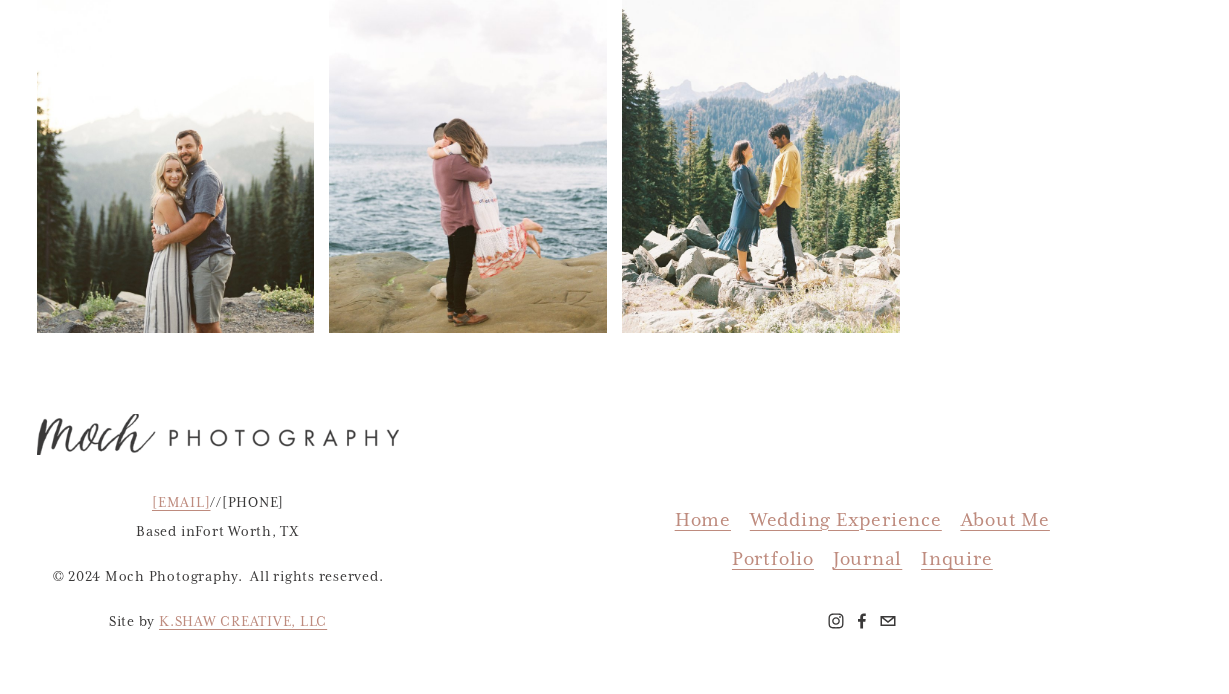 click on "About Me" at bounding box center (1005, 520) 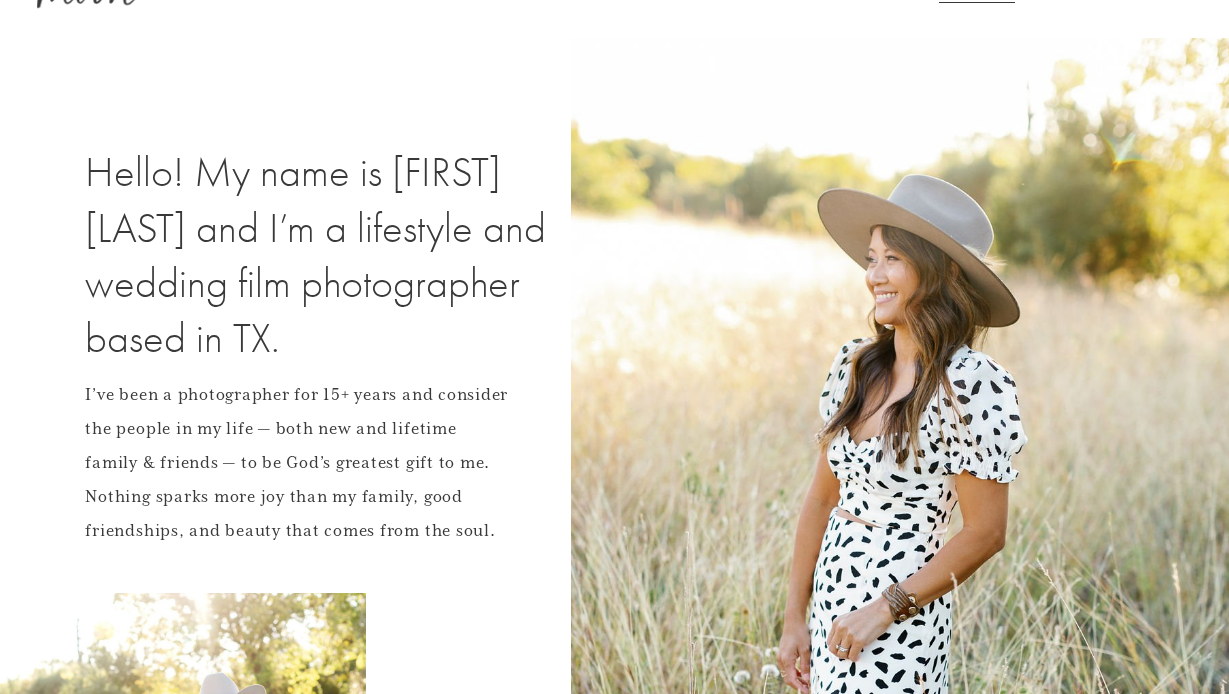 scroll, scrollTop: 0, scrollLeft: 0, axis: both 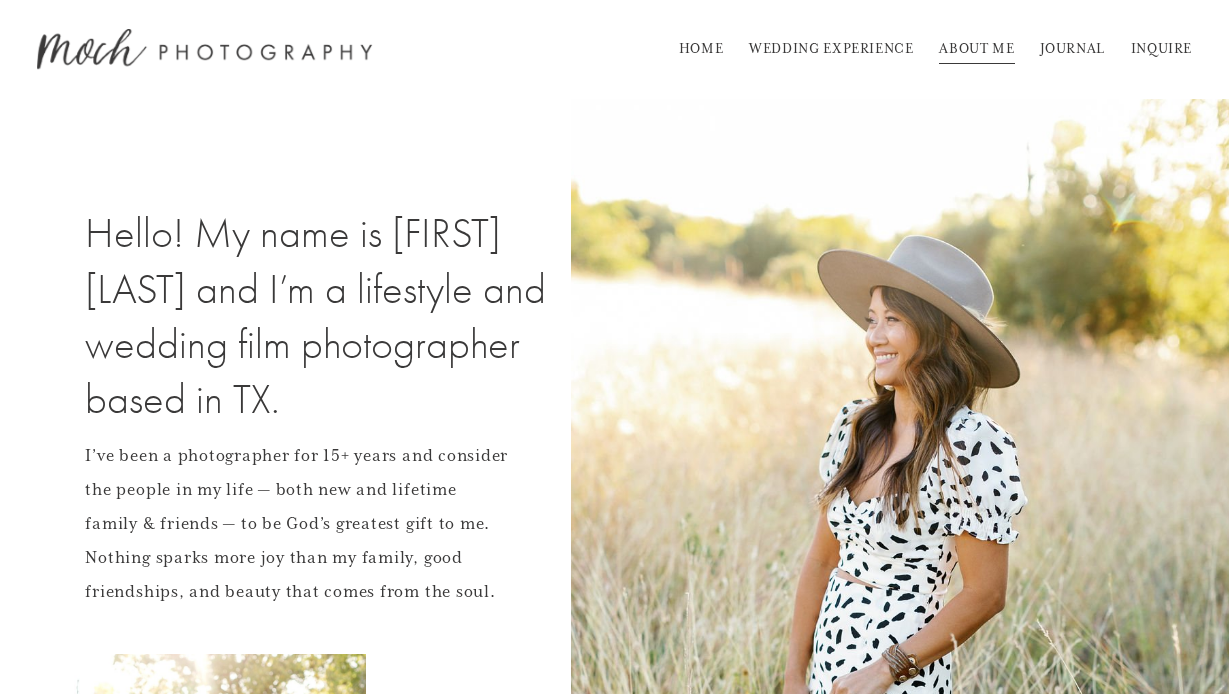 click at bounding box center (204, 49) 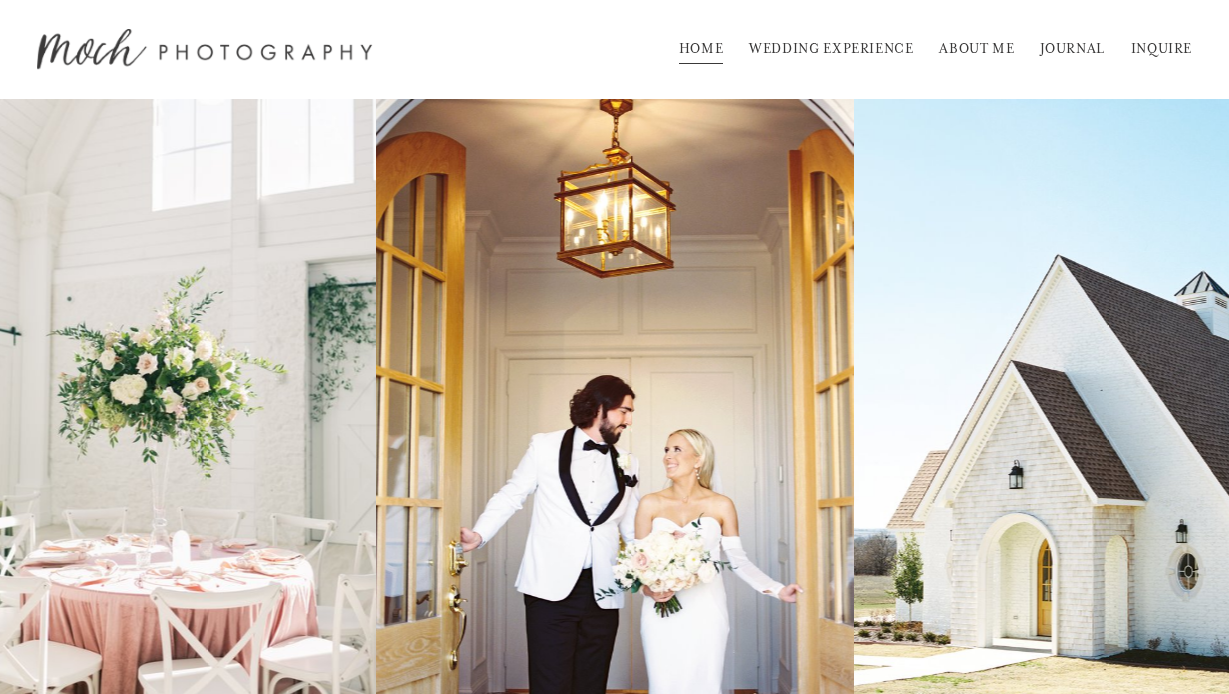 scroll, scrollTop: 0, scrollLeft: 0, axis: both 